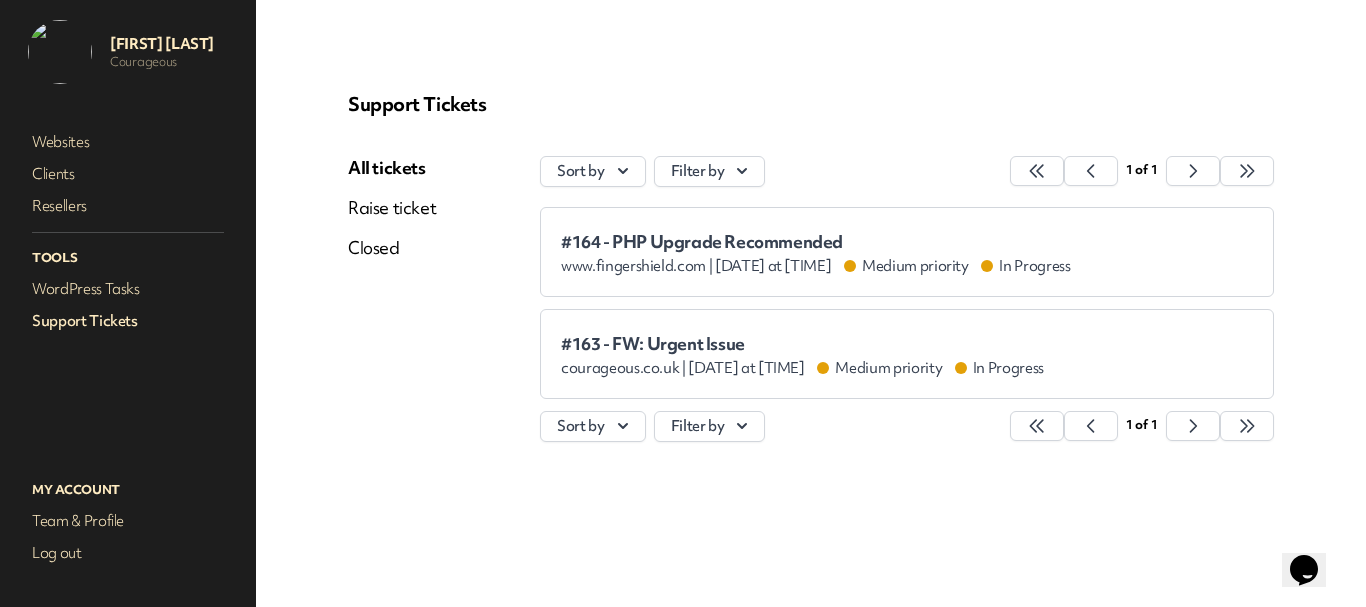 scroll, scrollTop: 0, scrollLeft: 0, axis: both 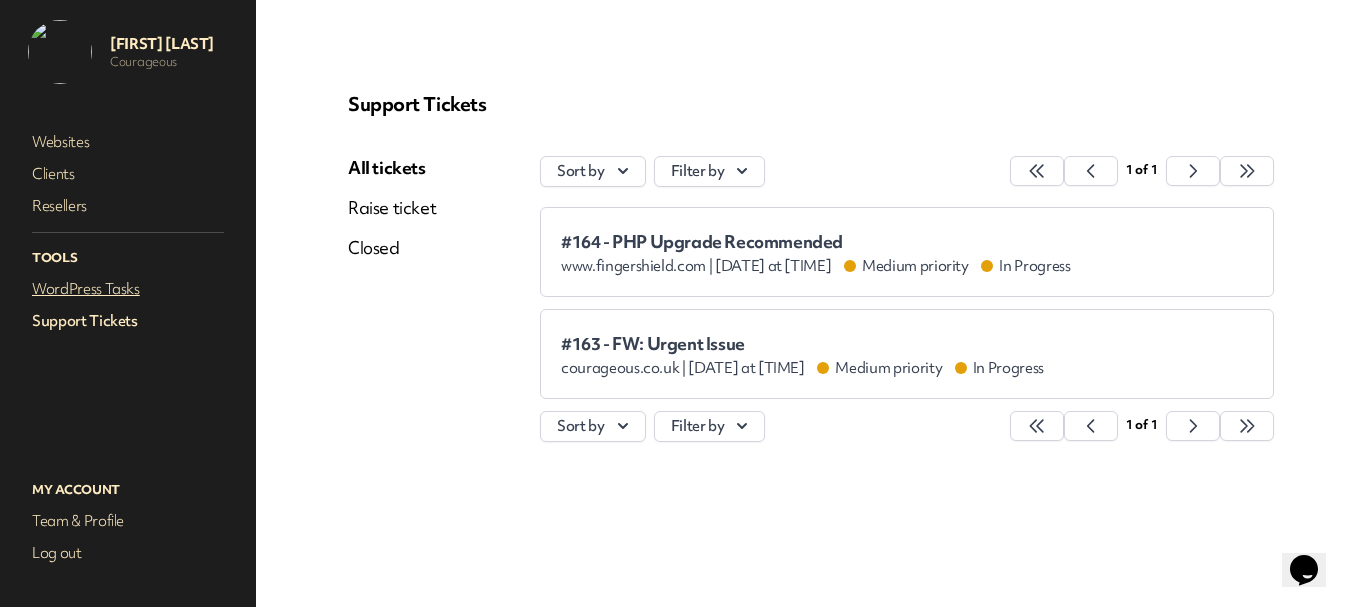click on "WordPress Tasks" at bounding box center (128, 289) 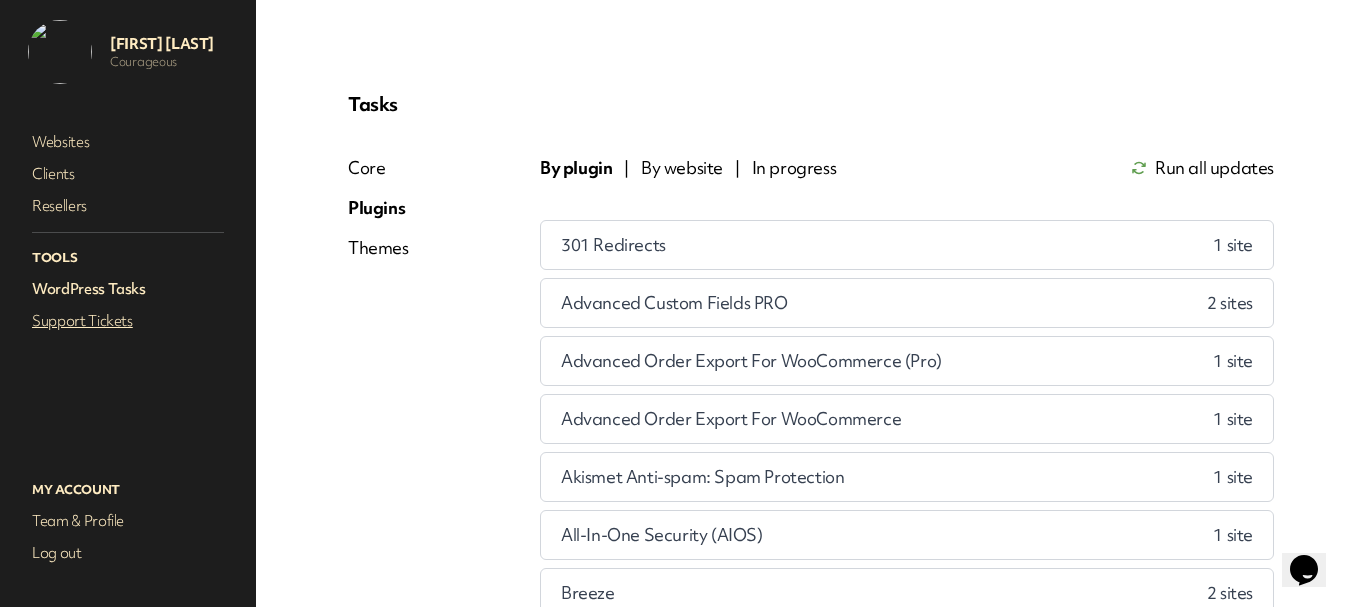 click on "Support Tickets" at bounding box center (128, 321) 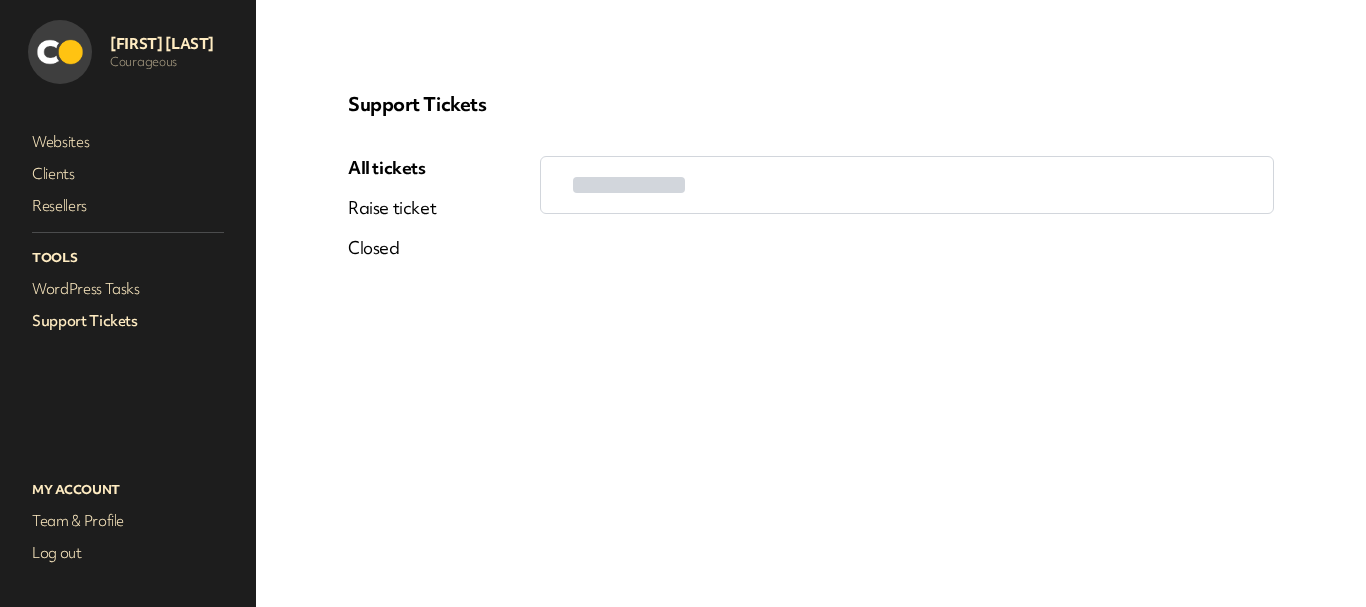 scroll, scrollTop: 0, scrollLeft: 0, axis: both 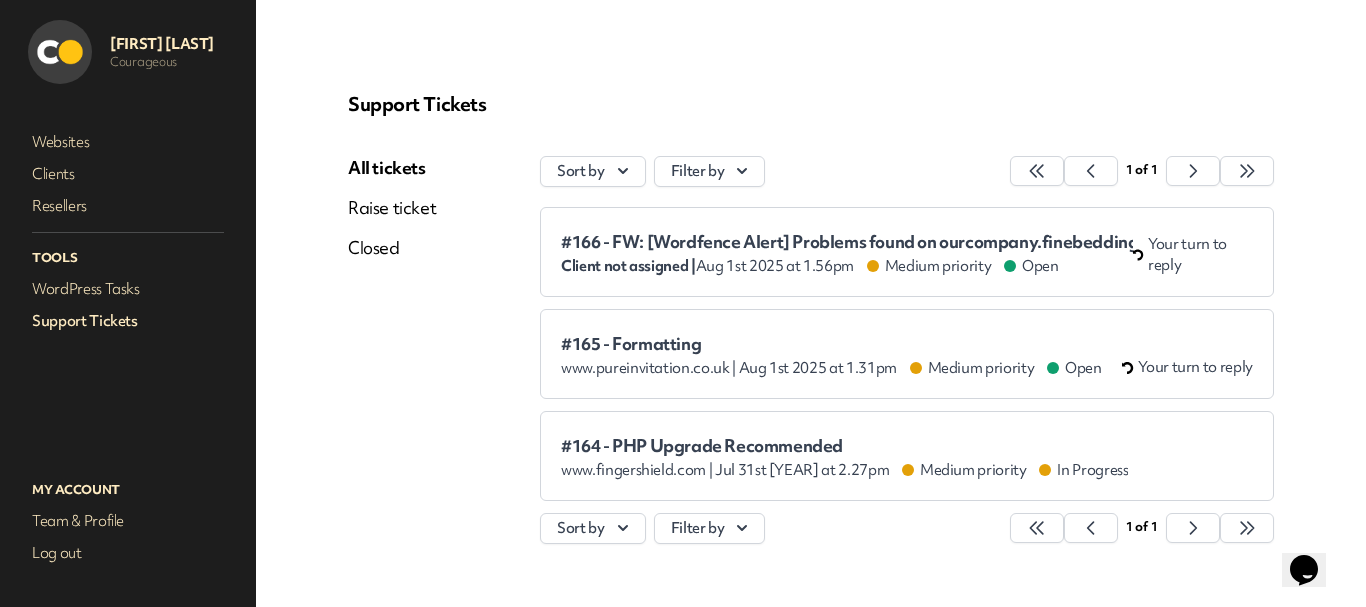 click on "#164 - PHP Upgrade Recommended" at bounding box center (844, 446) 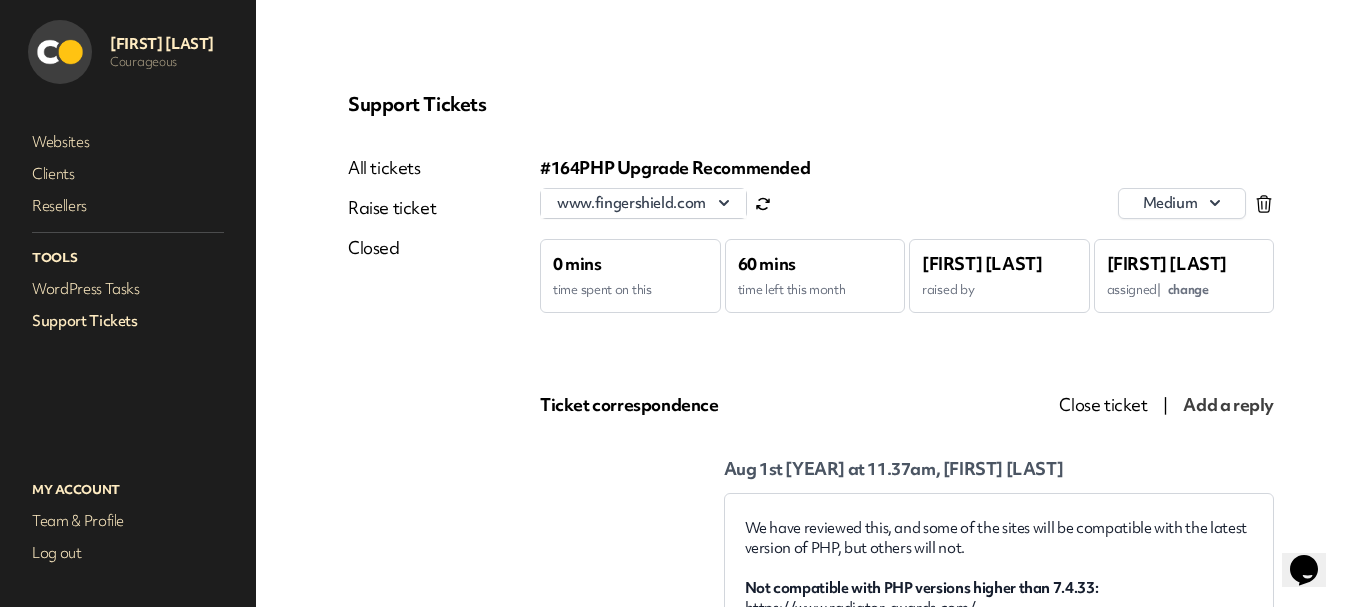scroll, scrollTop: 0, scrollLeft: 0, axis: both 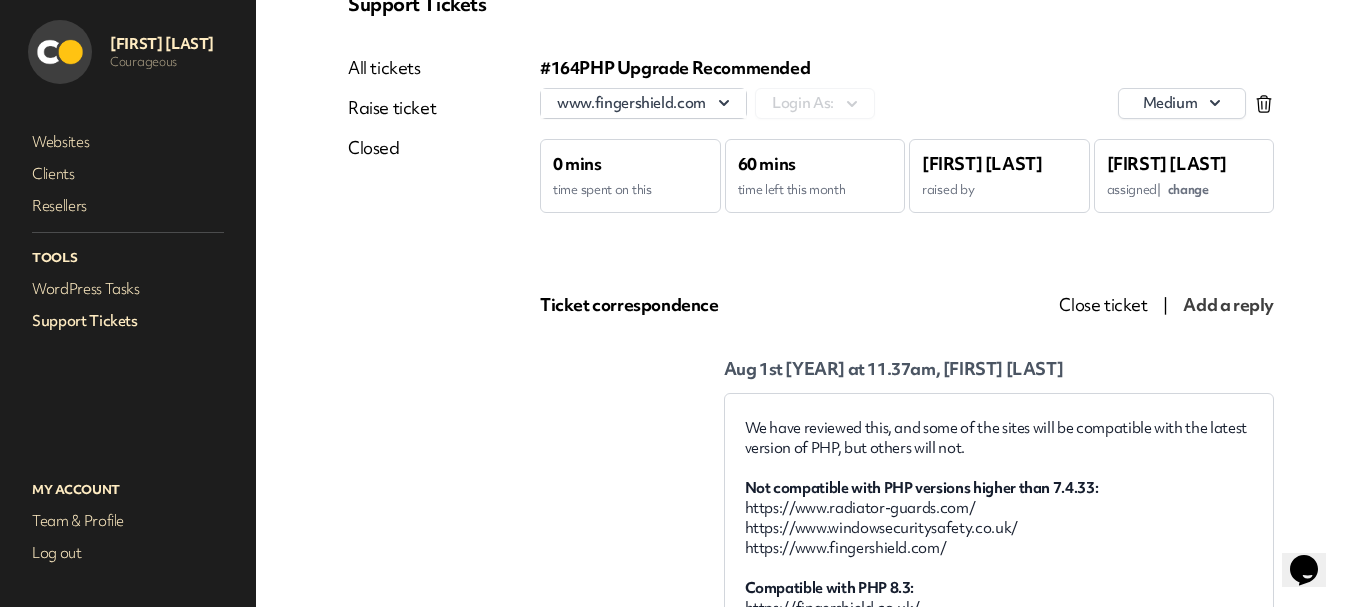 click on "Support Tickets" at bounding box center [128, 321] 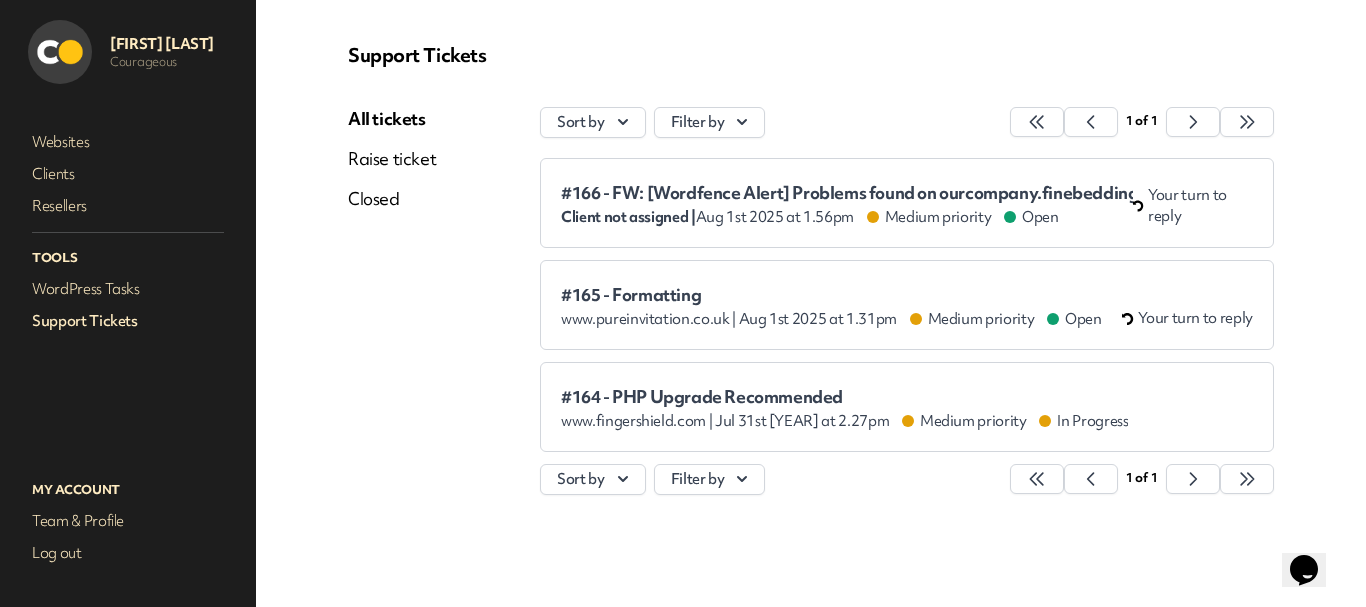 click on "#166 - FW: [Wordfence Alert] Problems found on ourcompany.finebedding.co.uk" at bounding box center (847, 193) 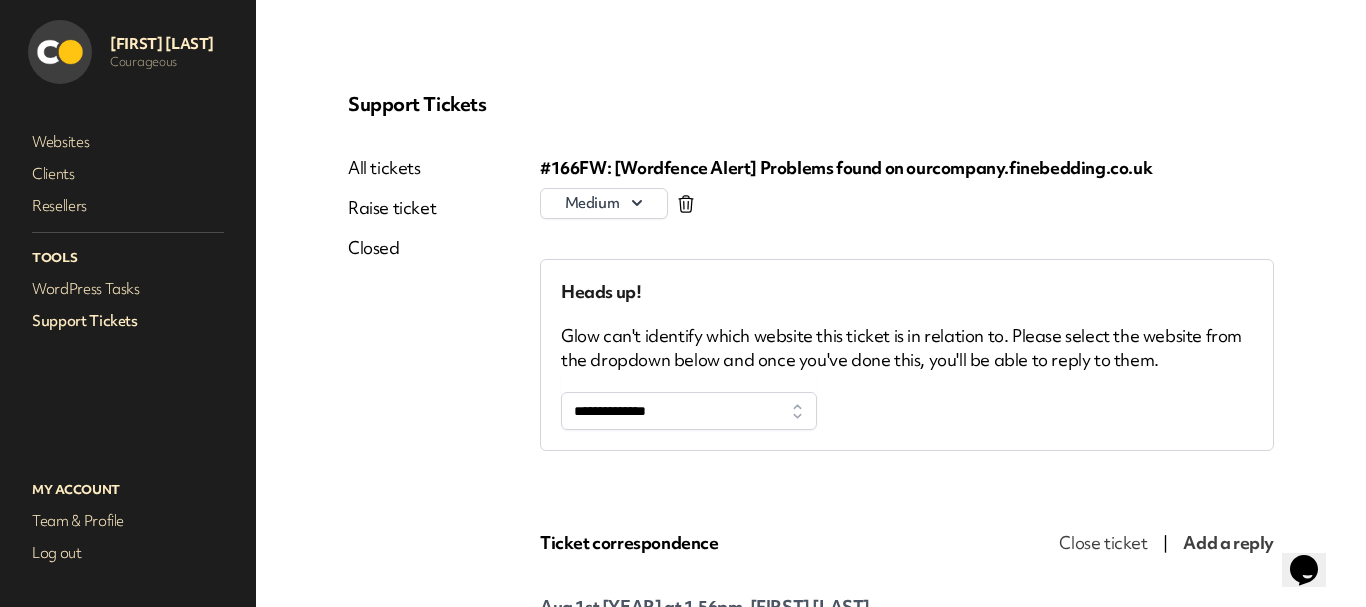 scroll, scrollTop: 0, scrollLeft: 0, axis: both 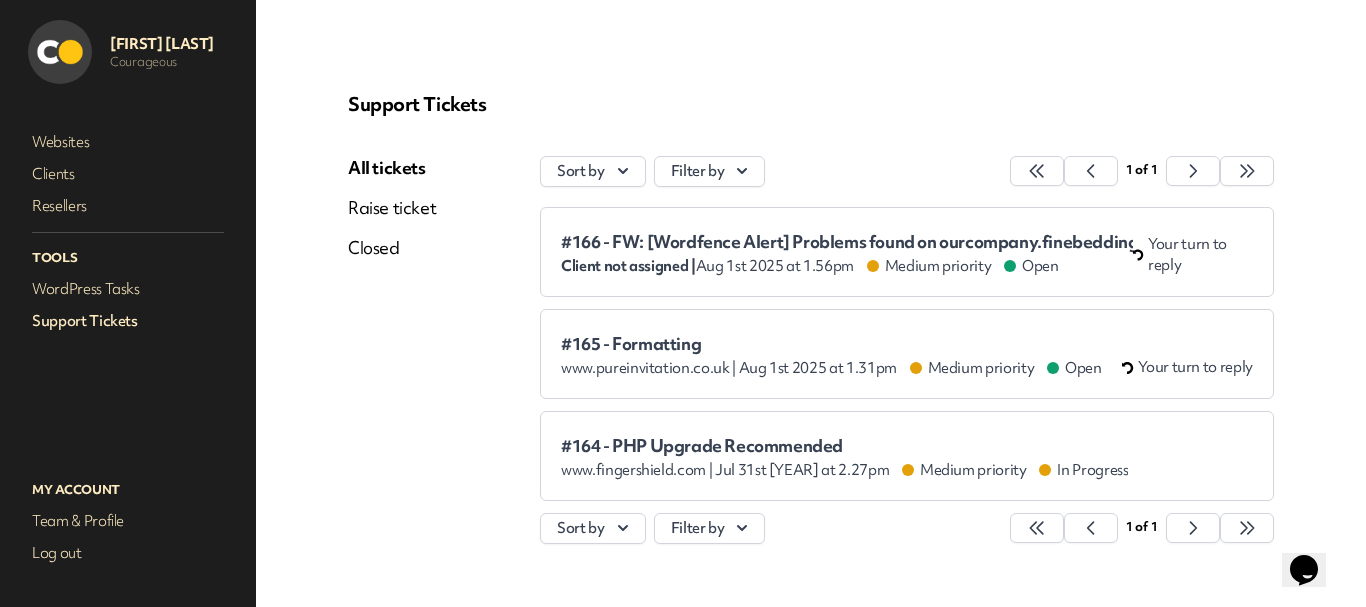 click on "#165 - Formatting" at bounding box center [831, 344] 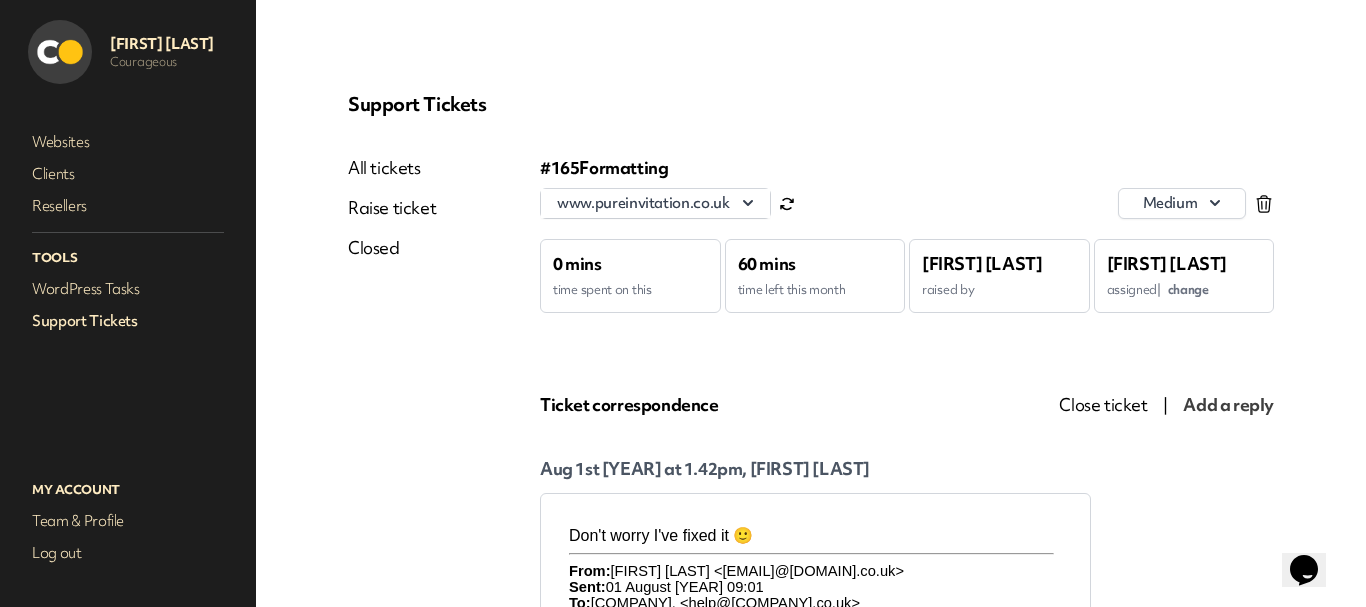 scroll, scrollTop: 0, scrollLeft: 0, axis: both 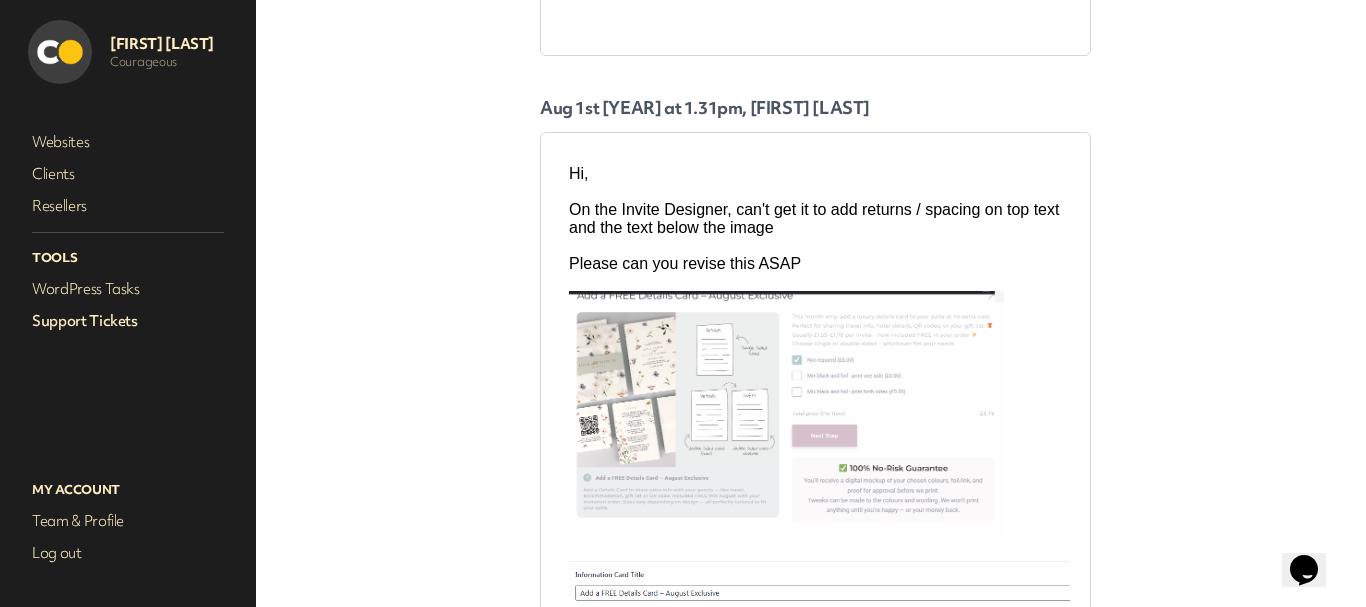 click at bounding box center [786, 413] 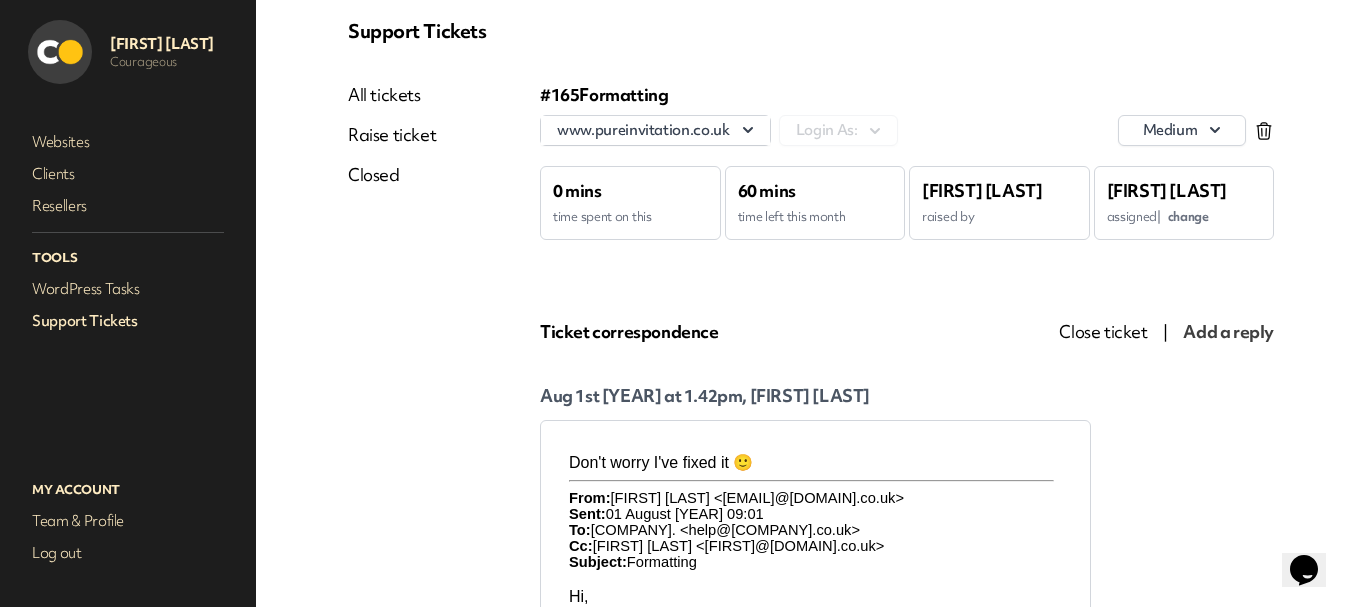 scroll, scrollTop: 49, scrollLeft: 0, axis: vertical 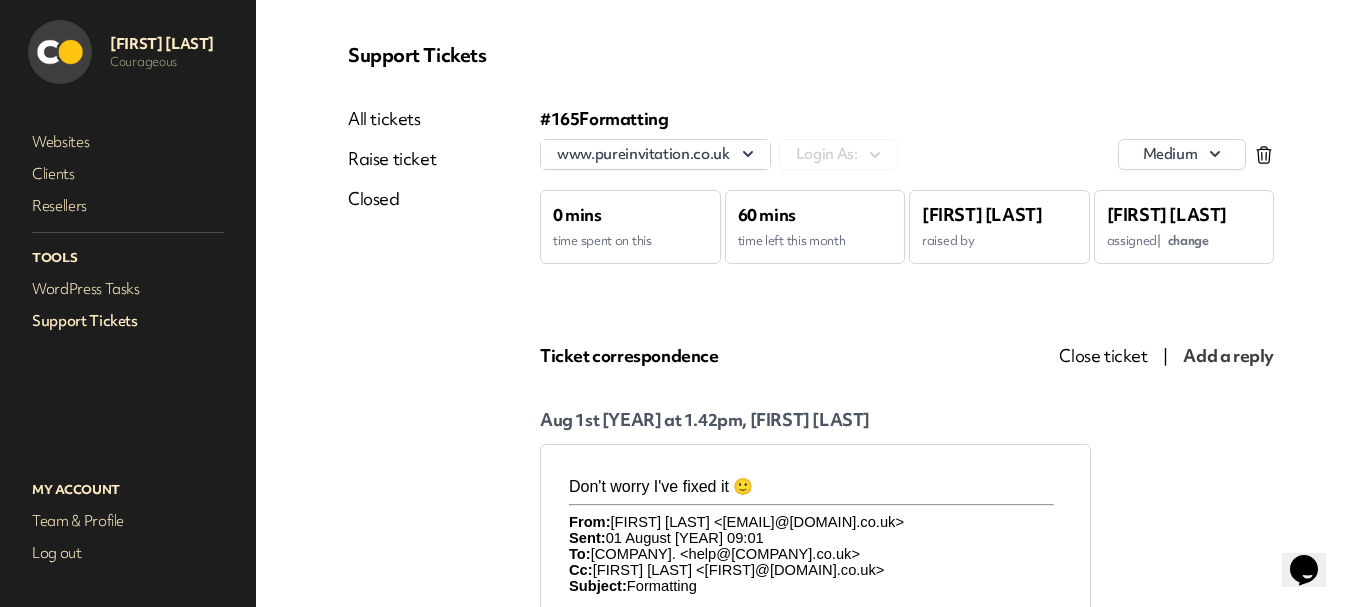 click on "Support Tickets" at bounding box center (128, 321) 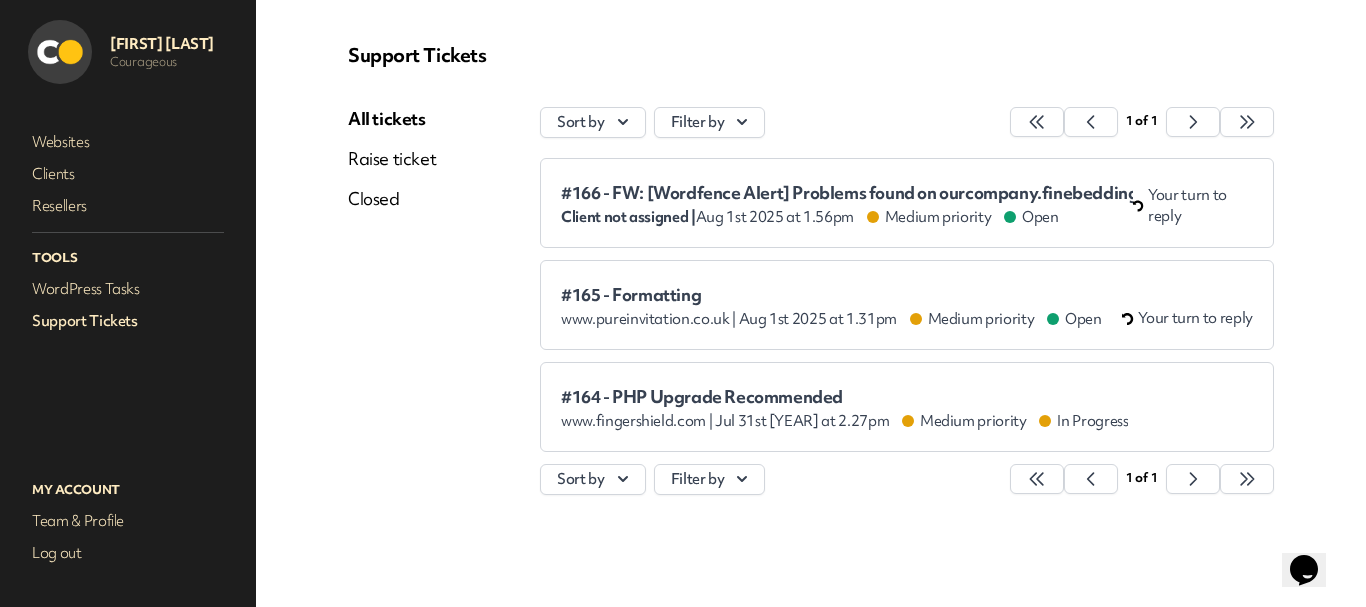 click on "Raise ticket" at bounding box center (392, 159) 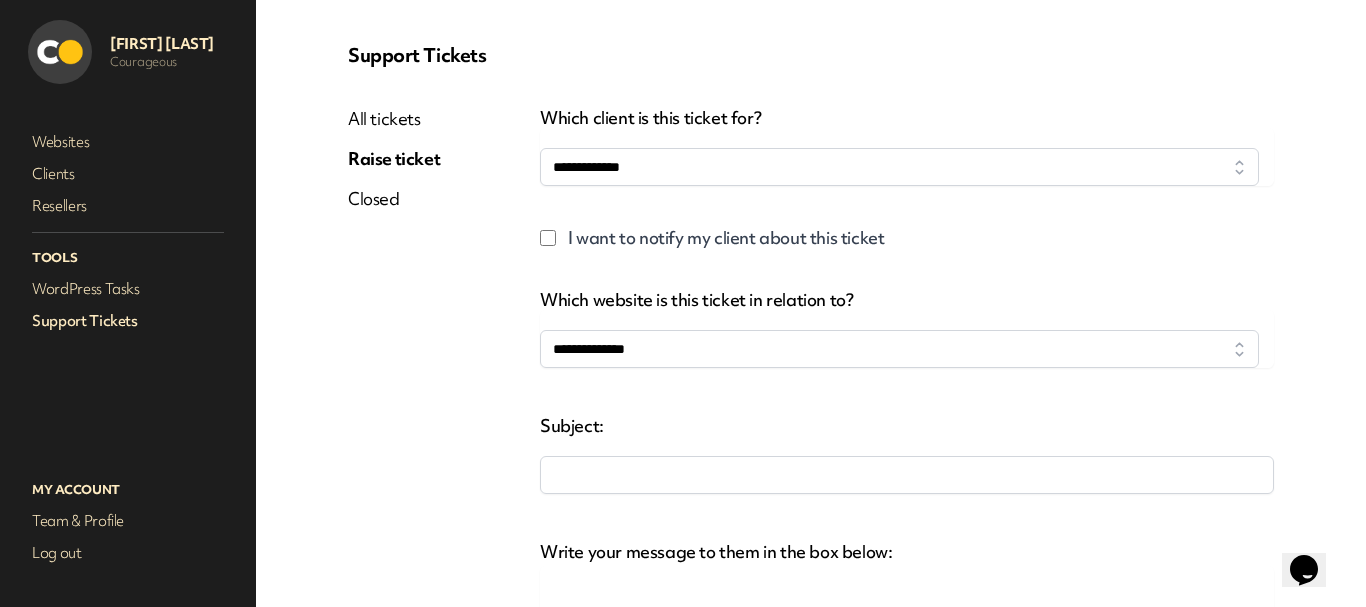 click on "All tickets" at bounding box center (394, 119) 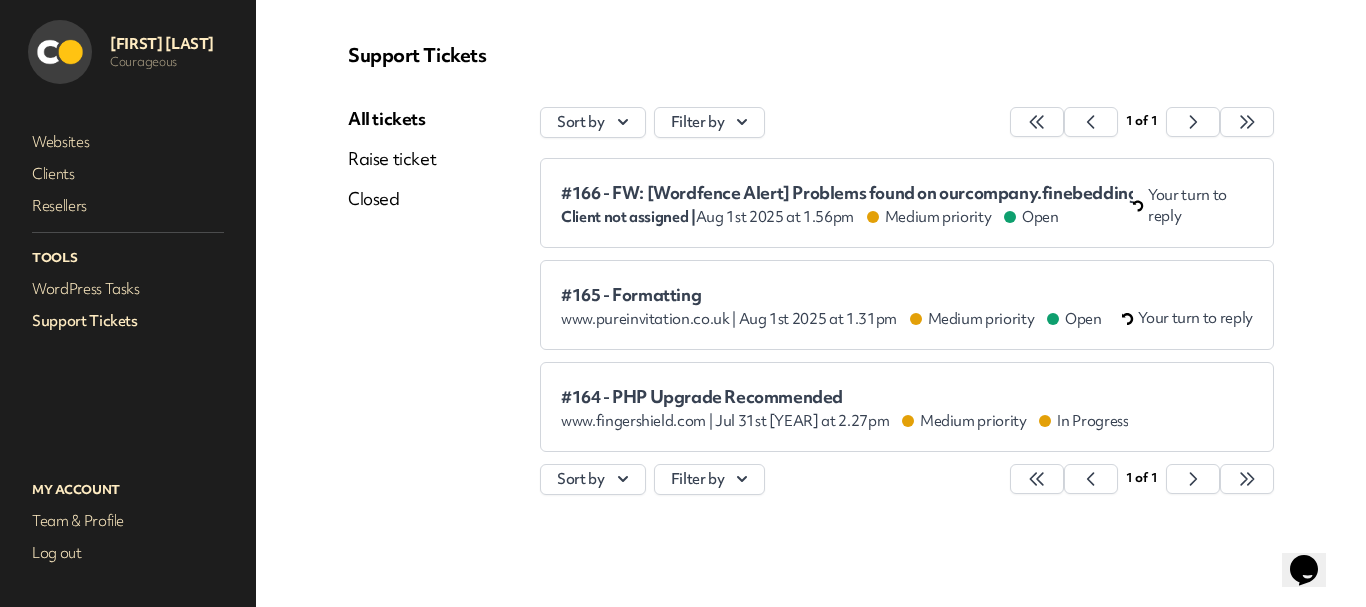 click on "#165 - Formatting" at bounding box center [831, 295] 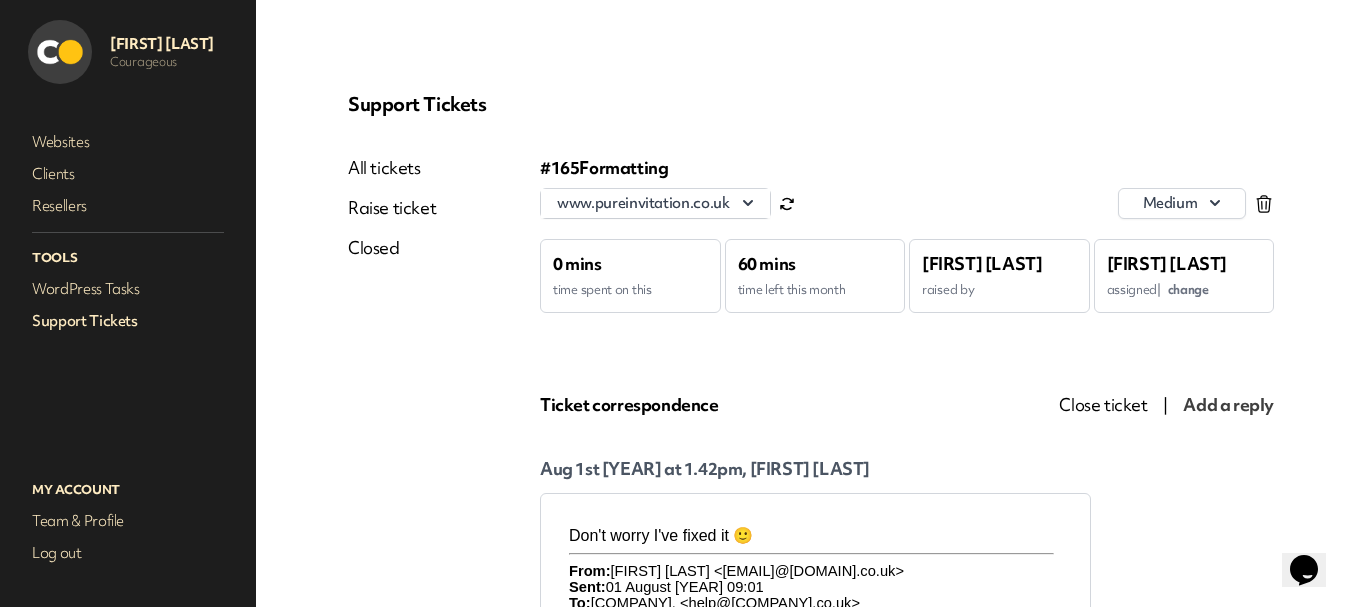 scroll, scrollTop: 0, scrollLeft: 0, axis: both 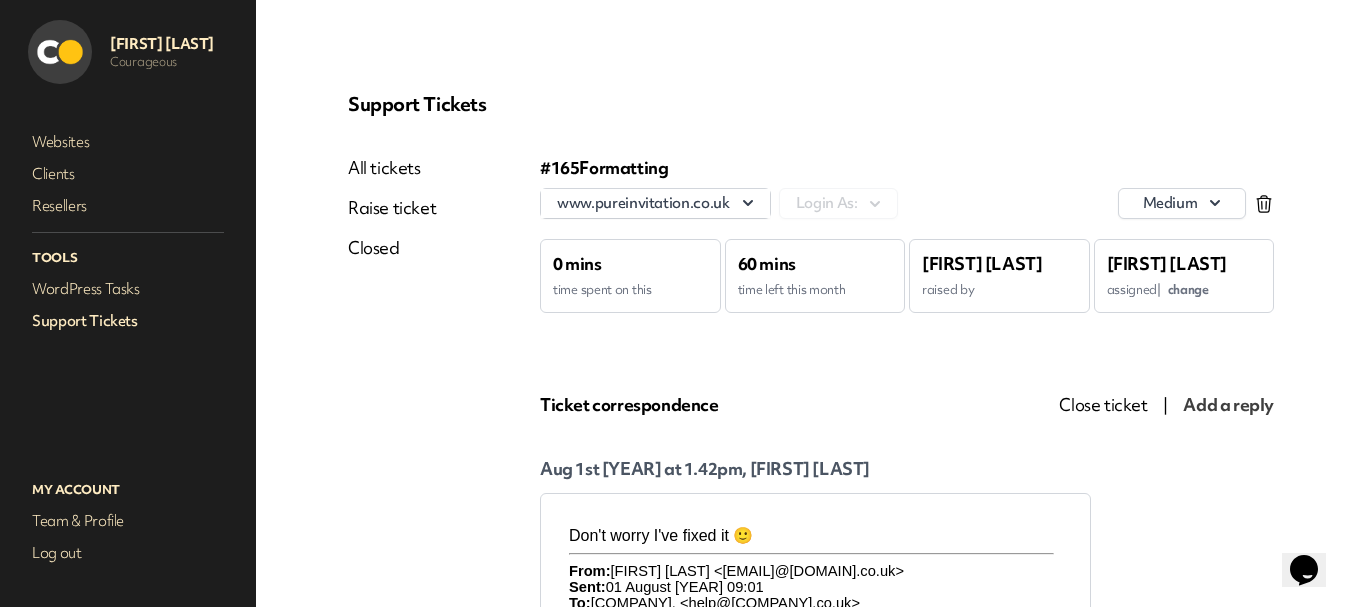 click on "All tickets" at bounding box center [392, 168] 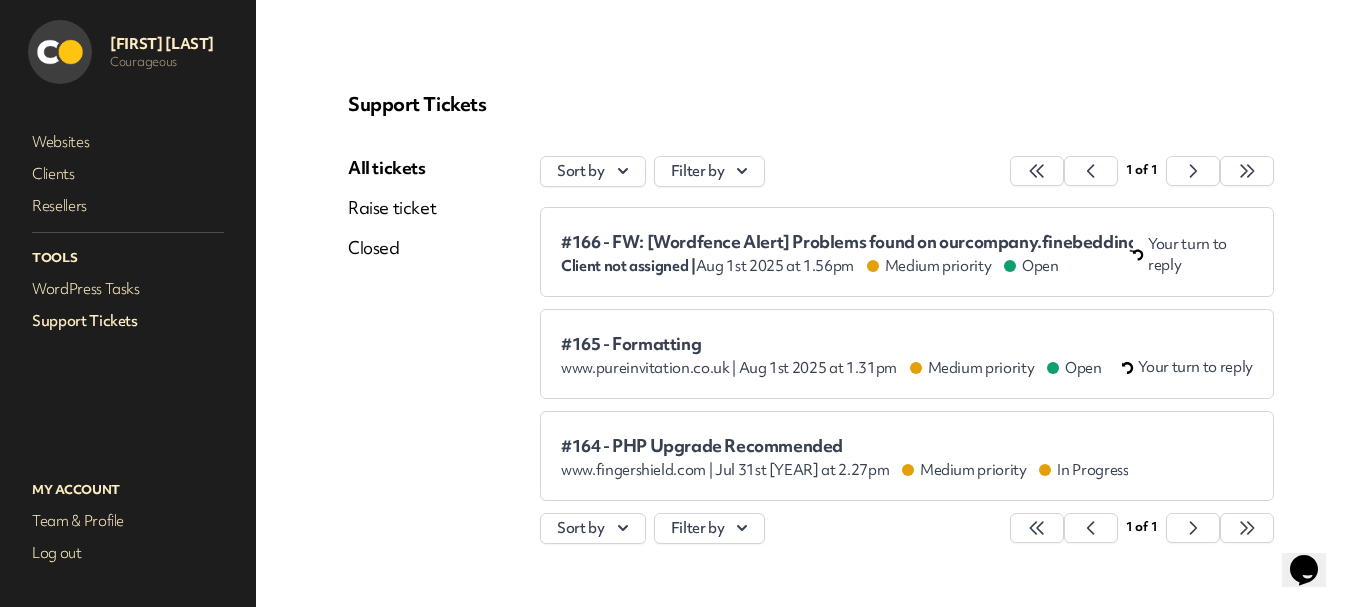 click on "#165 - Formatting" at bounding box center [831, 344] 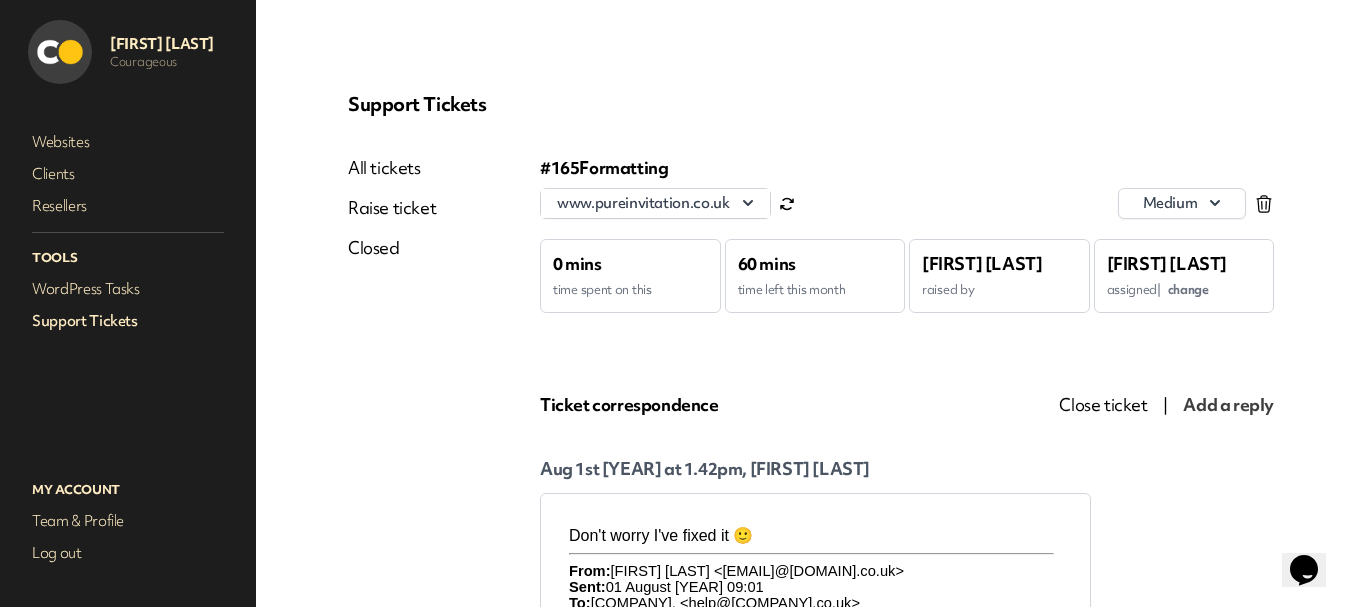 scroll, scrollTop: 0, scrollLeft: 0, axis: both 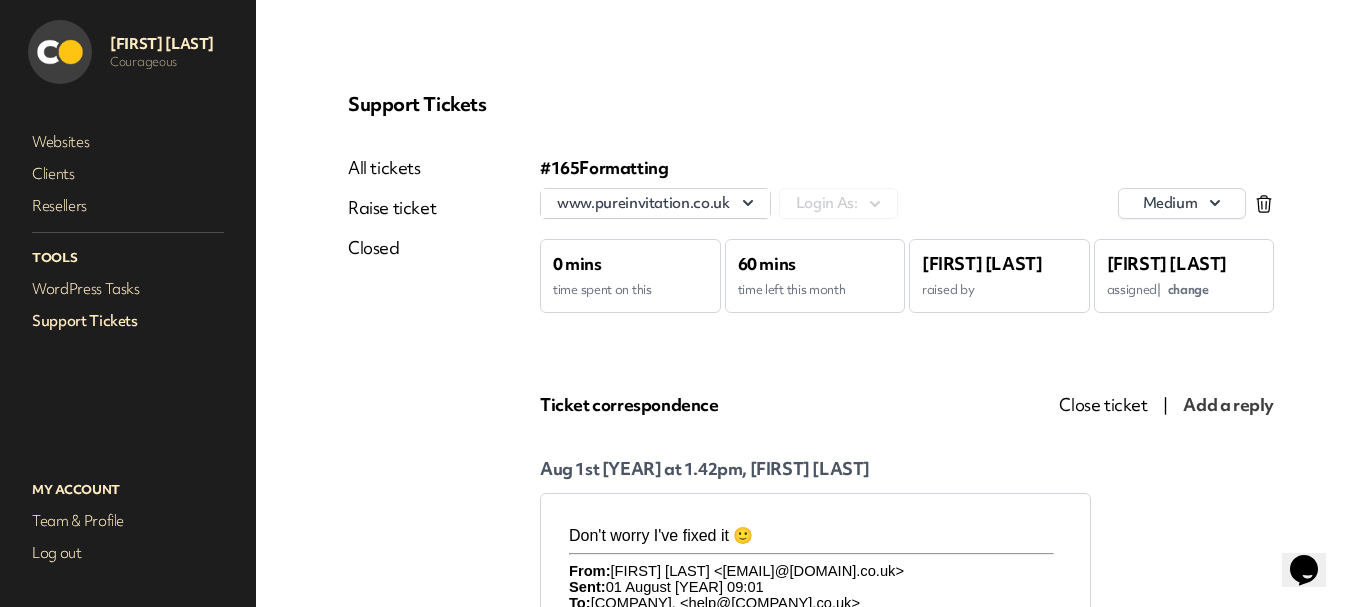 click on "Close ticket" at bounding box center [1103, 404] 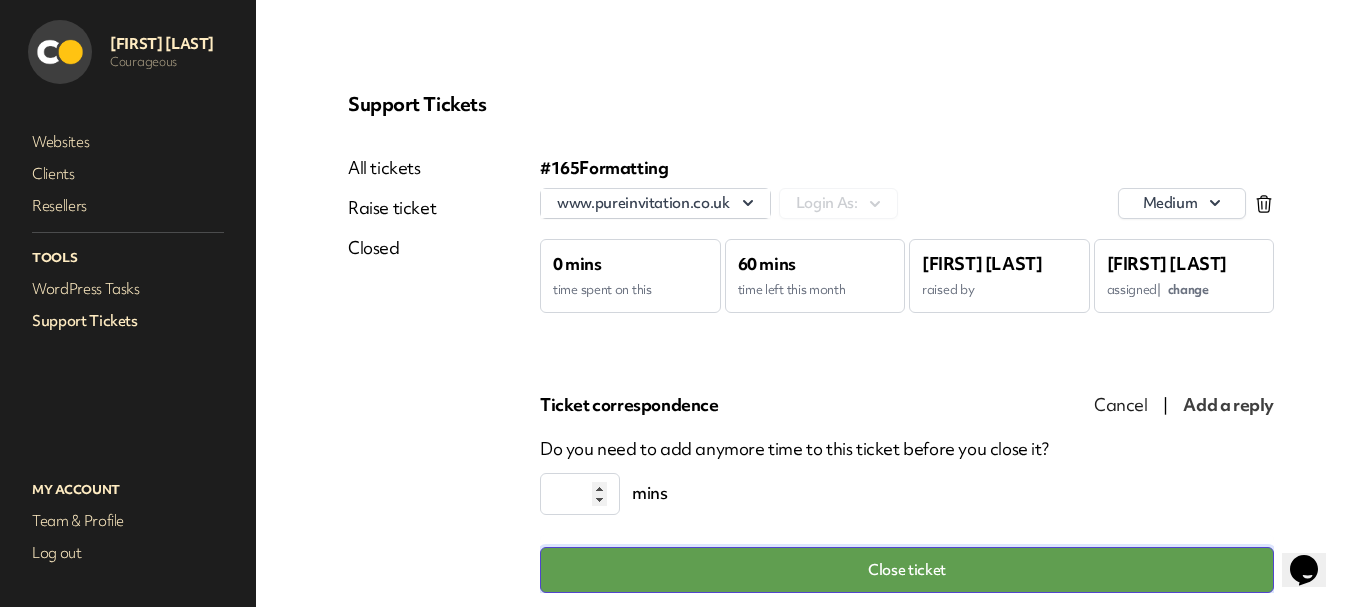 click on "Close ticket" at bounding box center [907, 570] 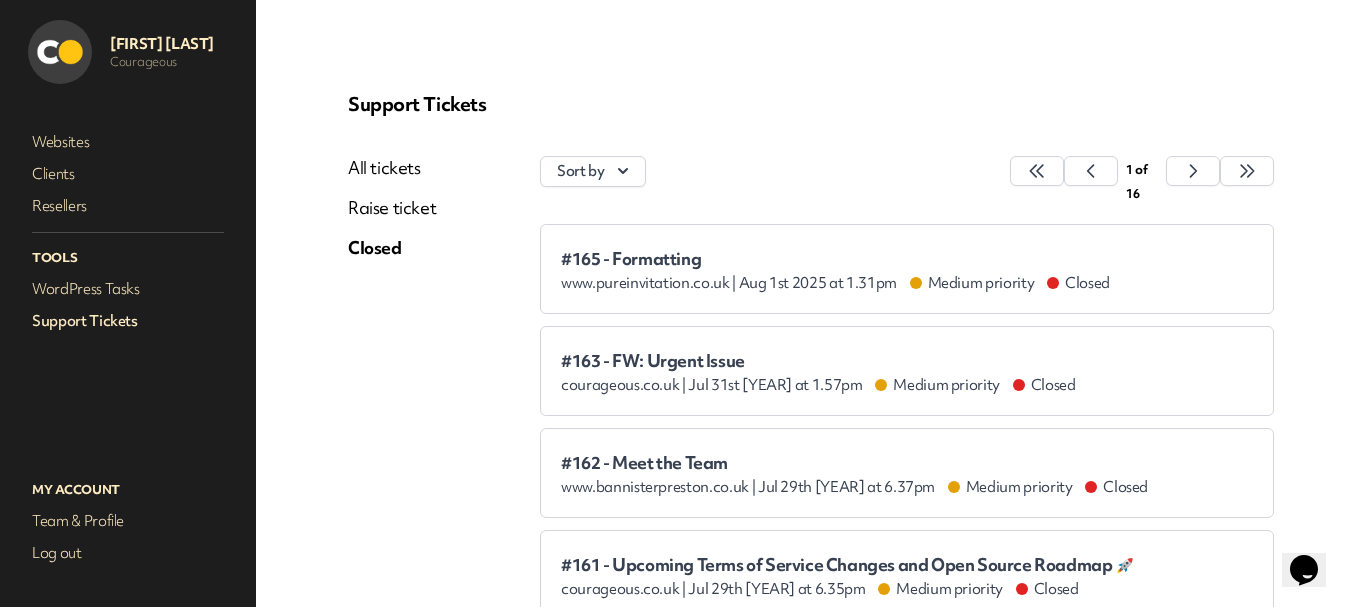 click on "Support Tickets" at bounding box center (128, 321) 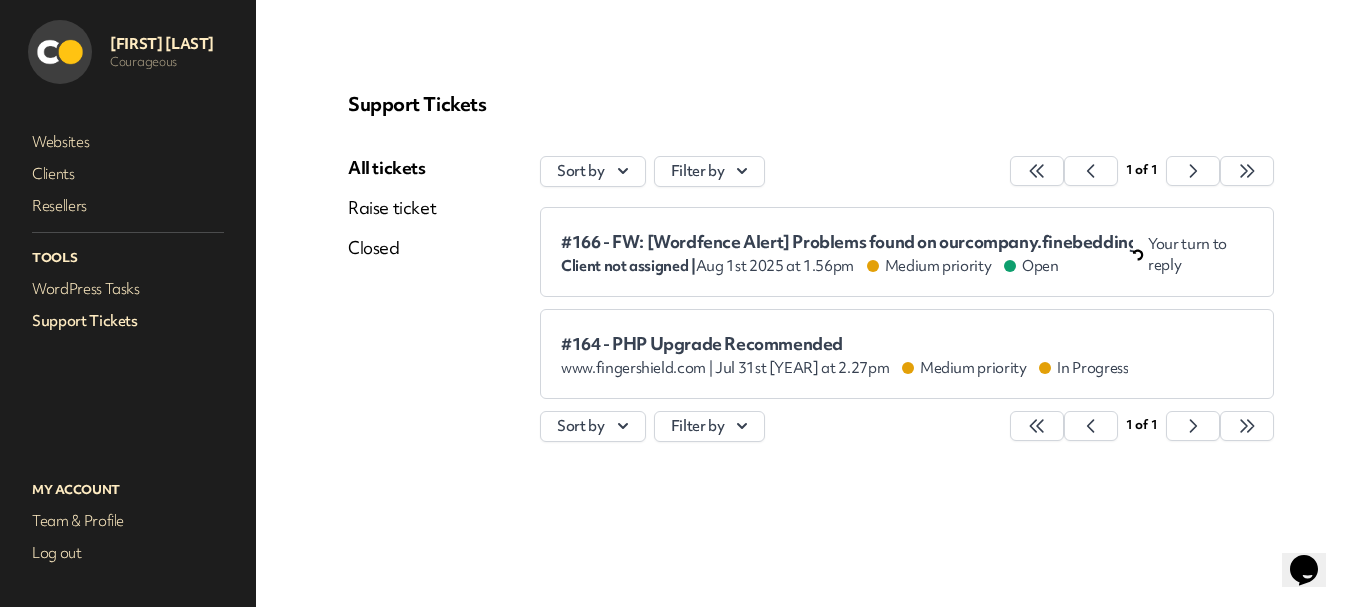 click on "#166 - FW: [Wordfence Alert] Problems found on ourcompany.finebedding.co.uk" at bounding box center (847, 242) 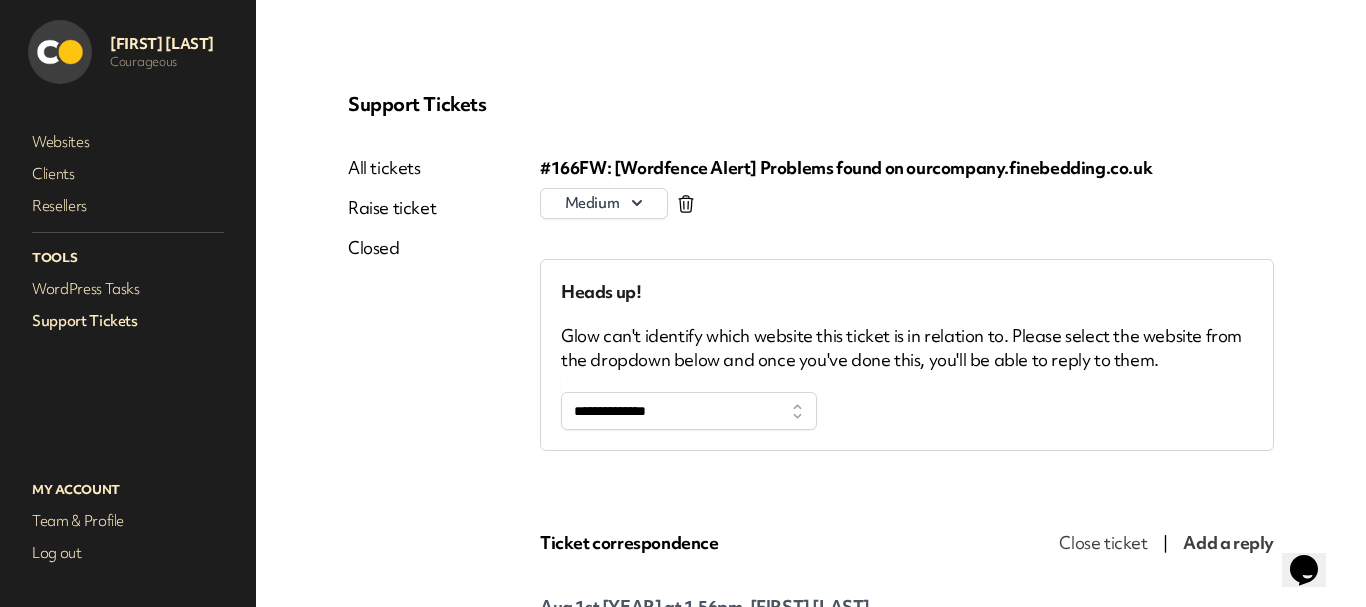 scroll, scrollTop: 0, scrollLeft: 0, axis: both 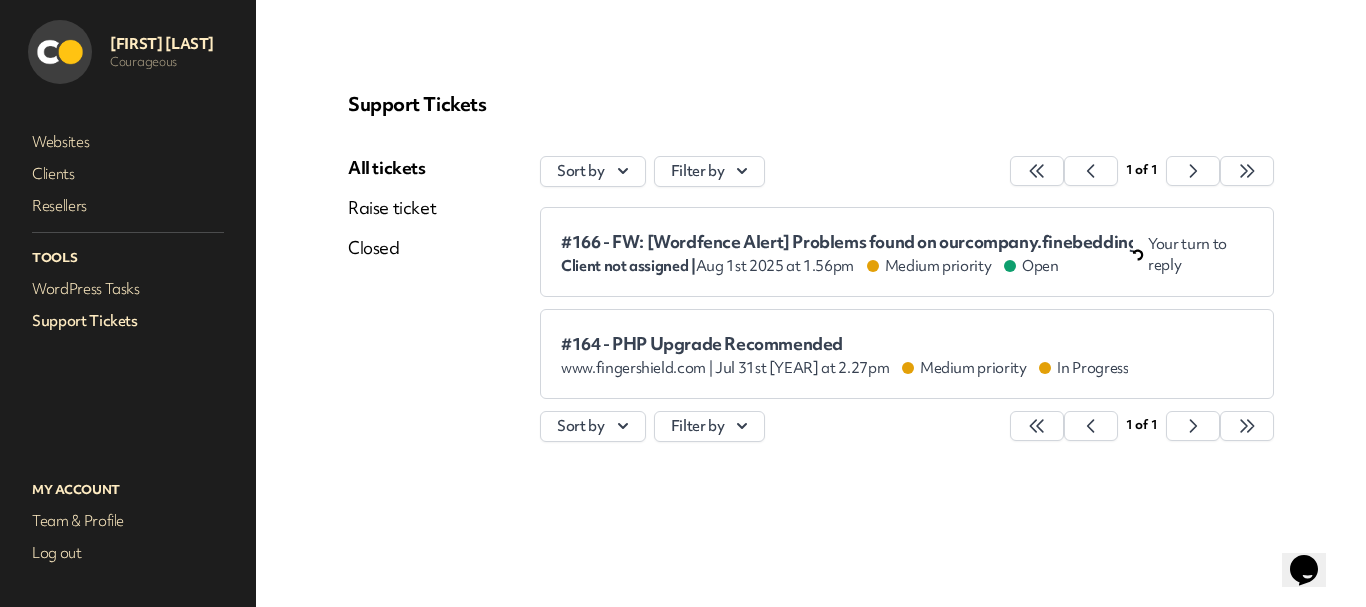 click on "#166 - FW: [Wordfence Alert] Problems found on ourcompany.finebedding.co.uk" at bounding box center [847, 242] 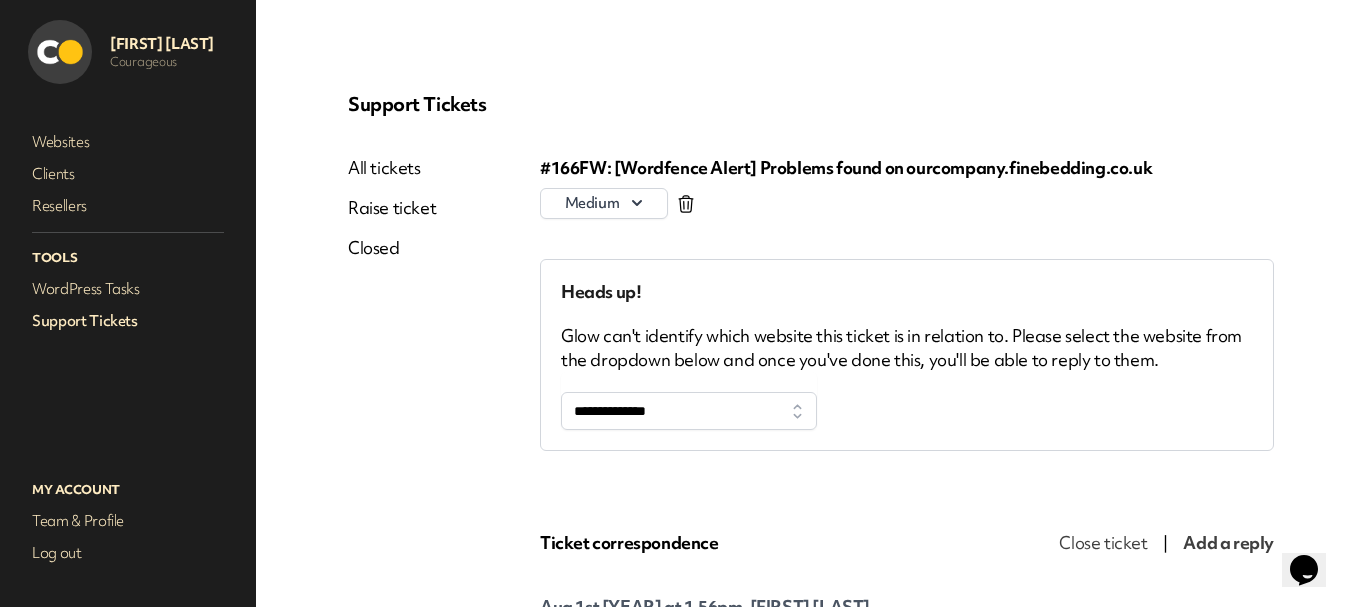 scroll, scrollTop: 0, scrollLeft: 0, axis: both 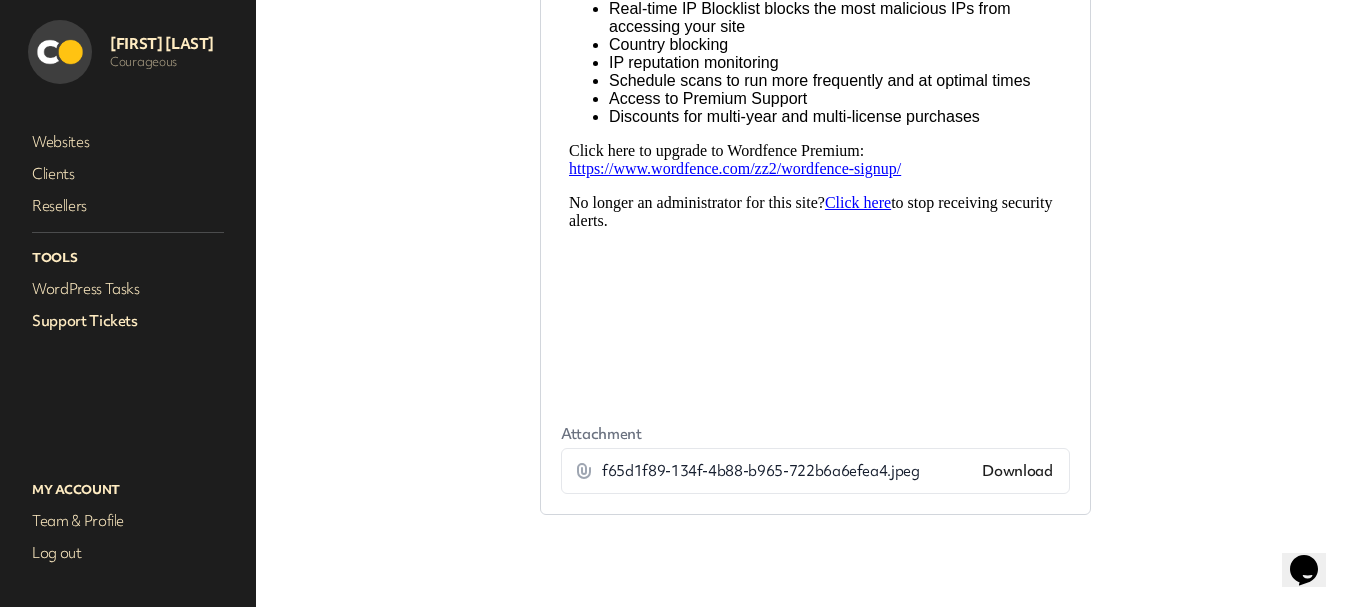 click on "Download" at bounding box center [1017, 471] 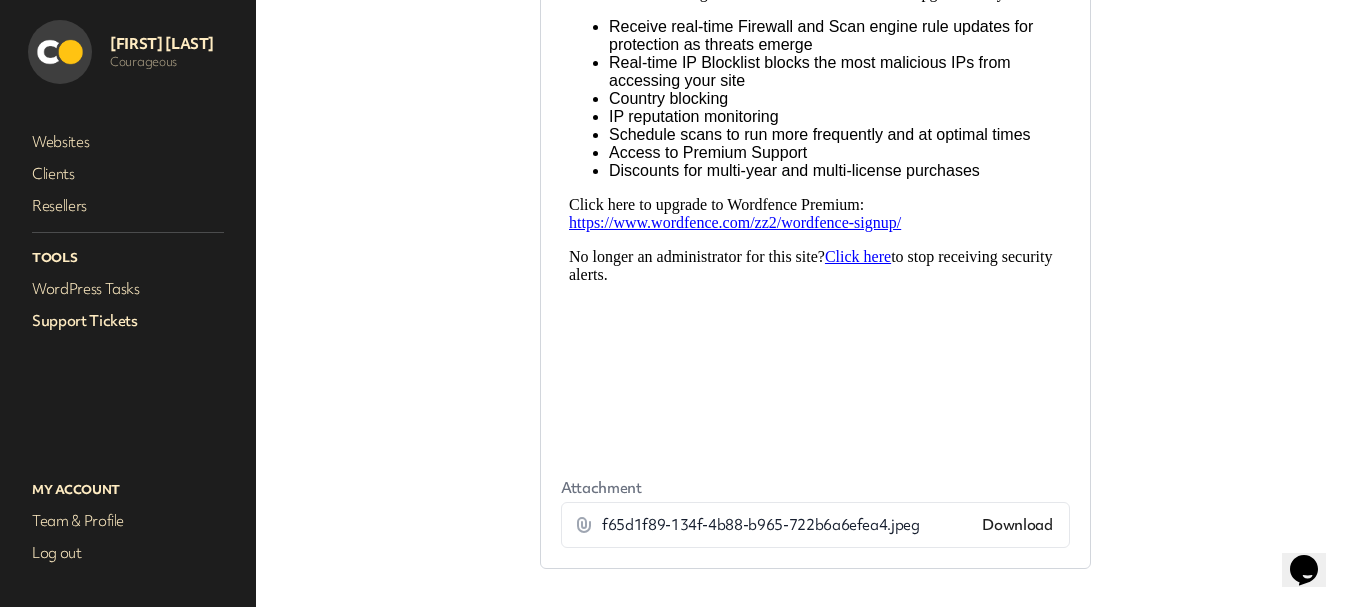scroll, scrollTop: 1902, scrollLeft: 0, axis: vertical 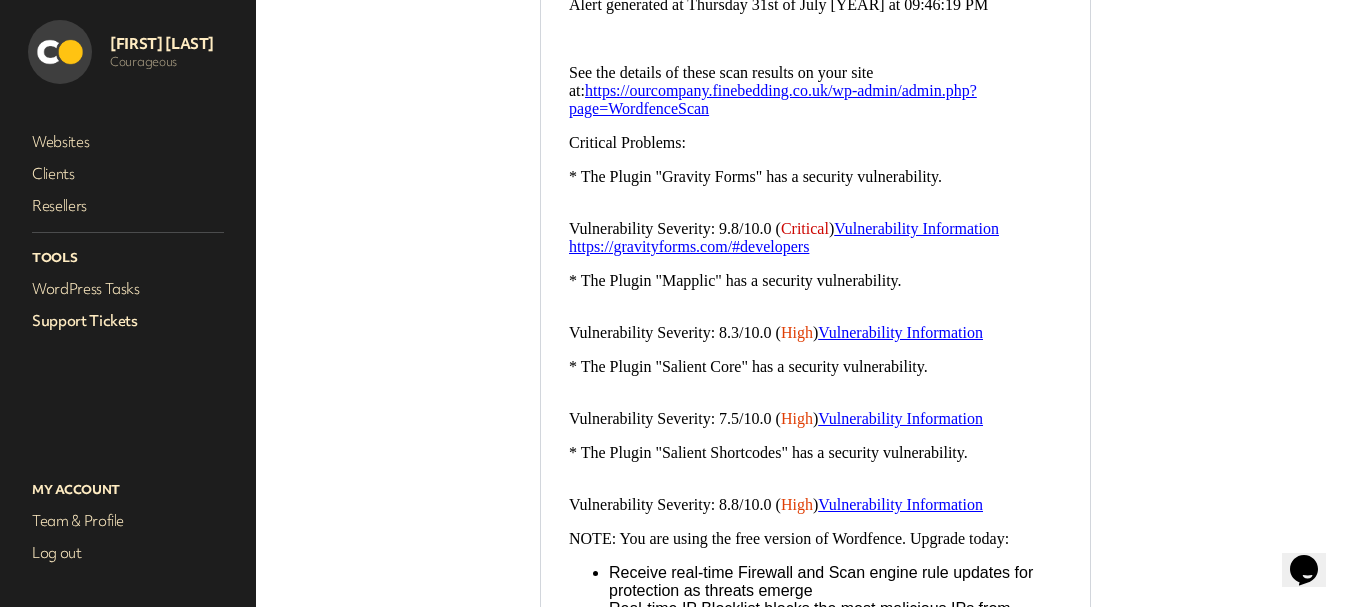 click on "https://ourcompany.finebedding.co.uk/wp-admin/admin.php?page=WordfenceScan" at bounding box center (773, 99) 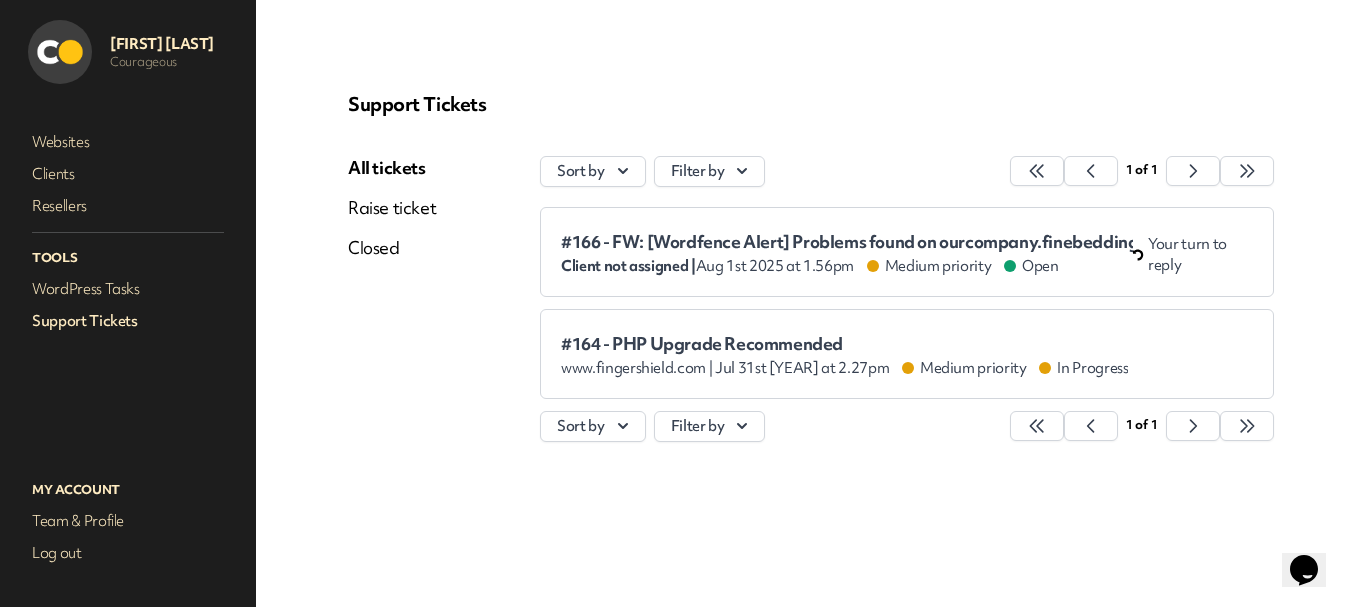 click on "#166 - FW: [Wordfence Alert] Problems found on ourcompany.finebedding.co.uk     Client not assigned |
Aug 1st [YEAR] at 1.56pm
Medium priority
Open
Your turn to reply" at bounding box center (907, 252) 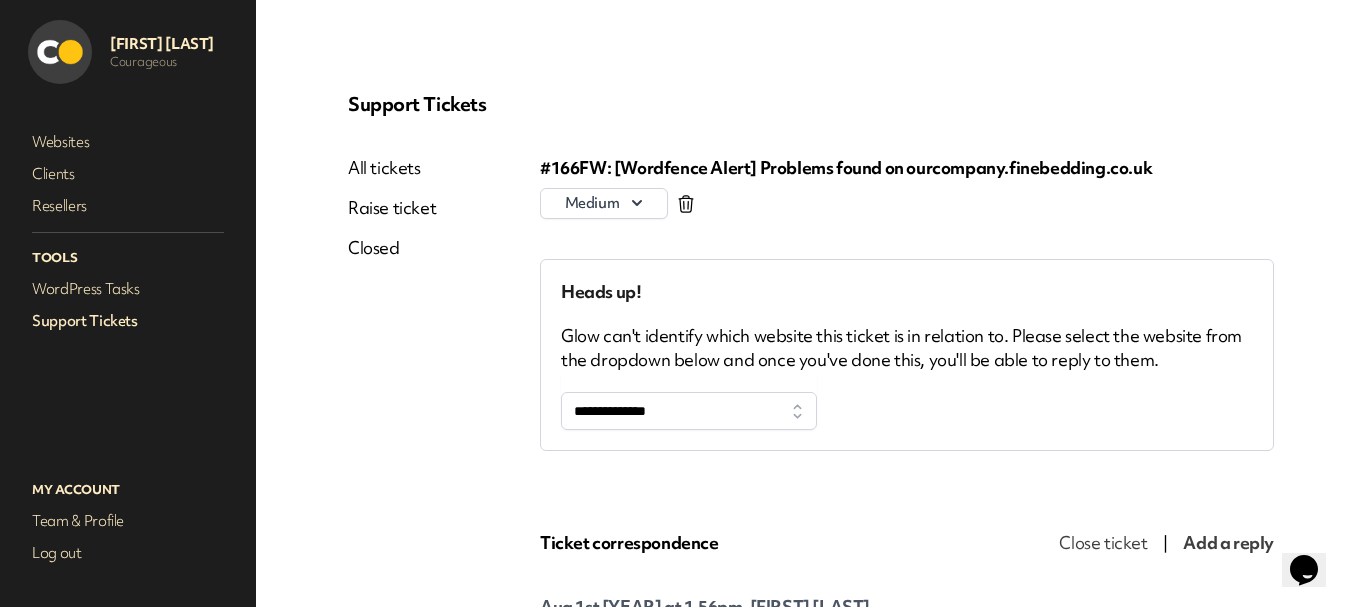 scroll, scrollTop: 0, scrollLeft: 0, axis: both 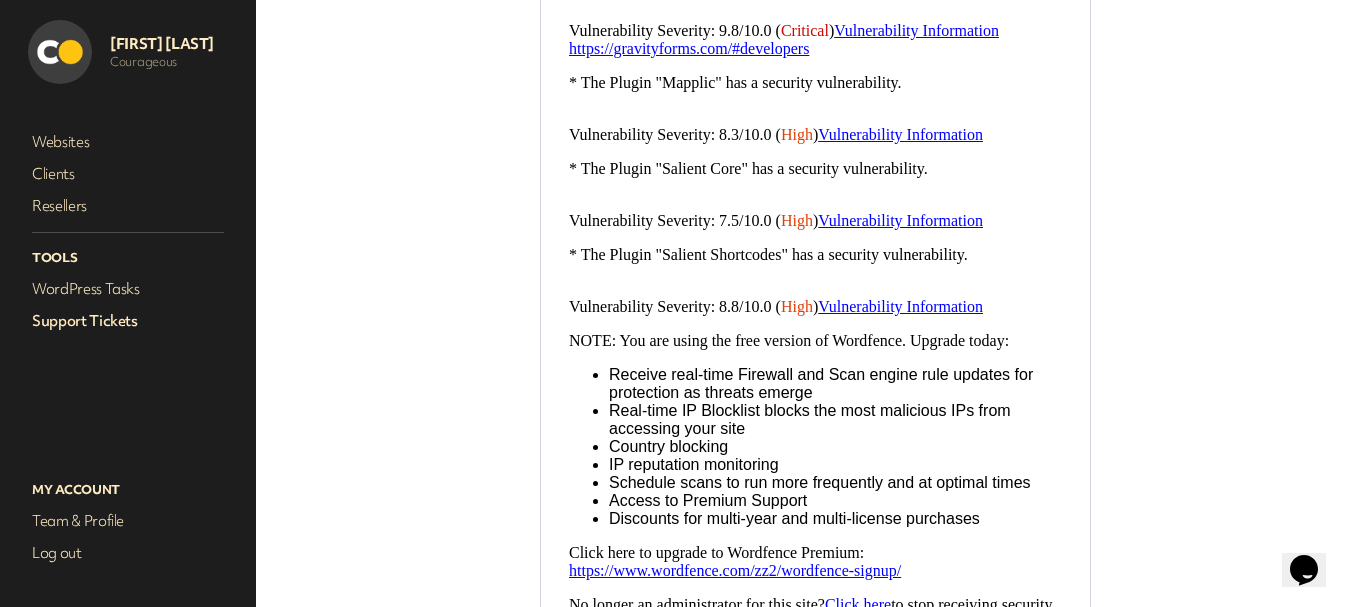 click on "Support Tickets" at bounding box center [128, 321] 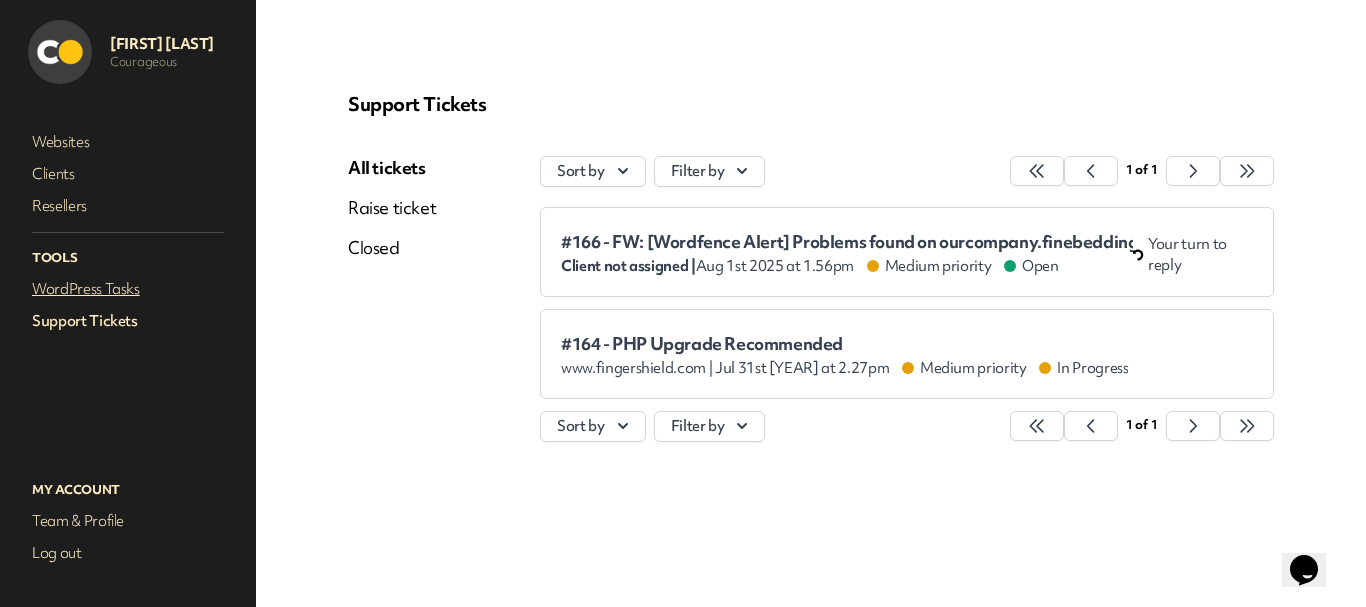 click on "WordPress Tasks" at bounding box center [128, 289] 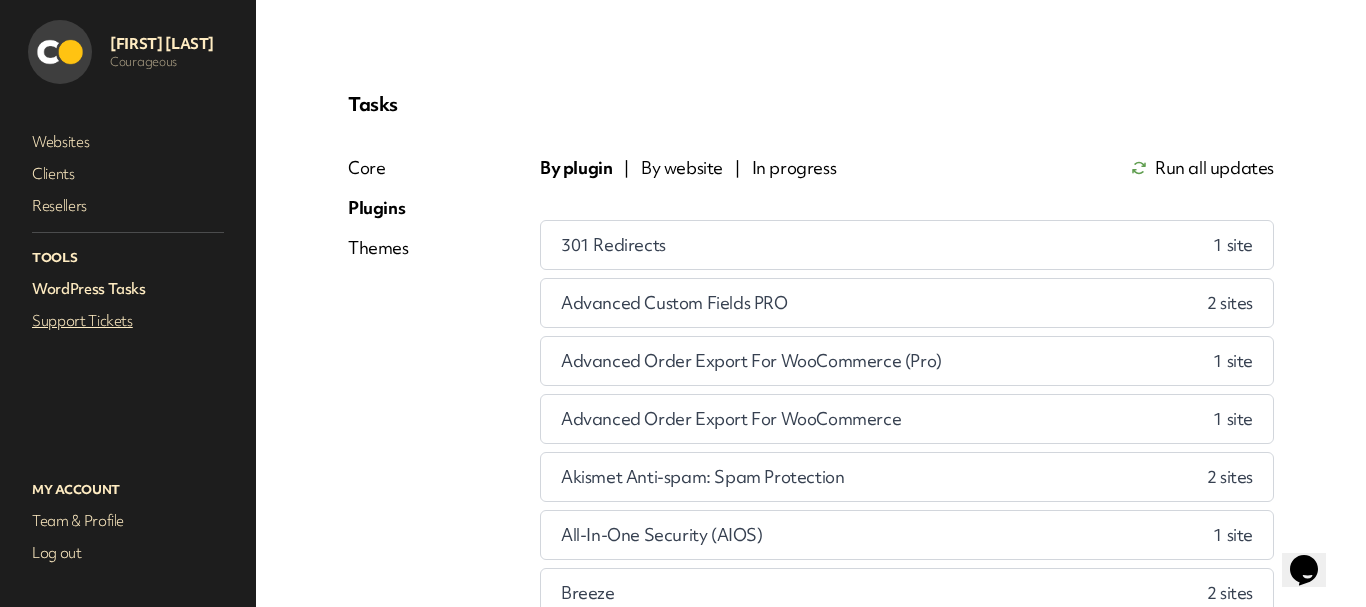 click on "Support Tickets" at bounding box center [128, 321] 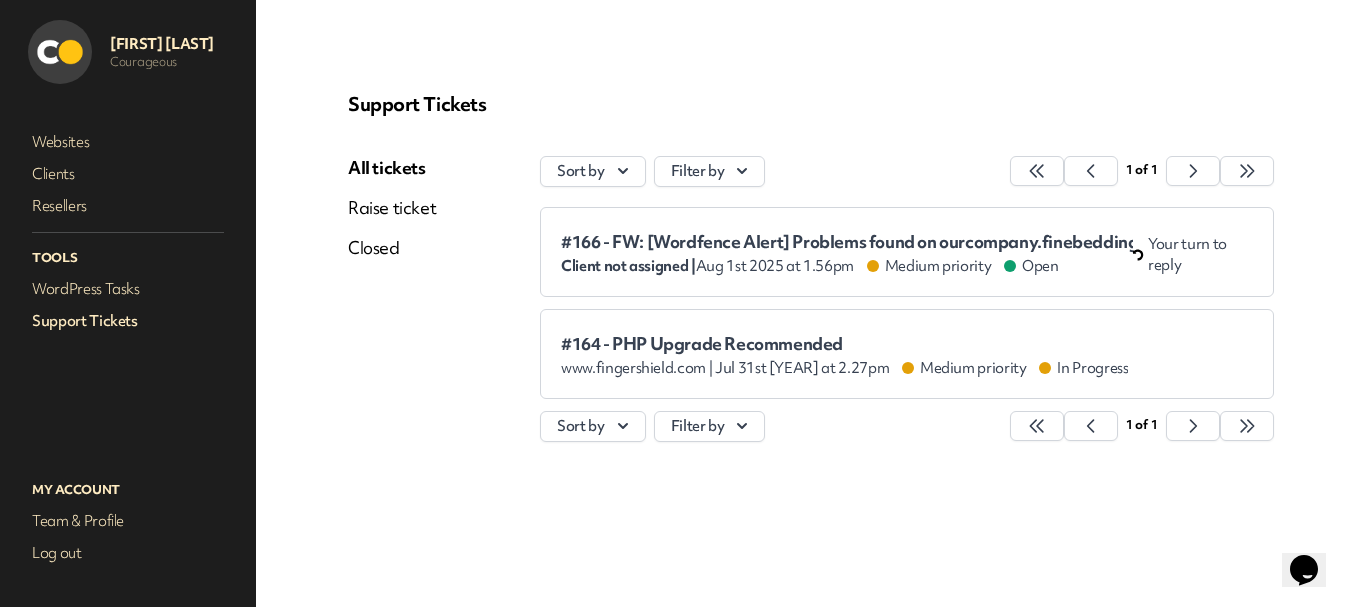 click on "#166 - FW: [Wordfence Alert] Problems found on ourcompany.finebedding.co.uk     Client not assigned |
Aug 1st [YEAR] at 1.56pm
Medium priority
Open
Your turn to reply" at bounding box center (907, 252) 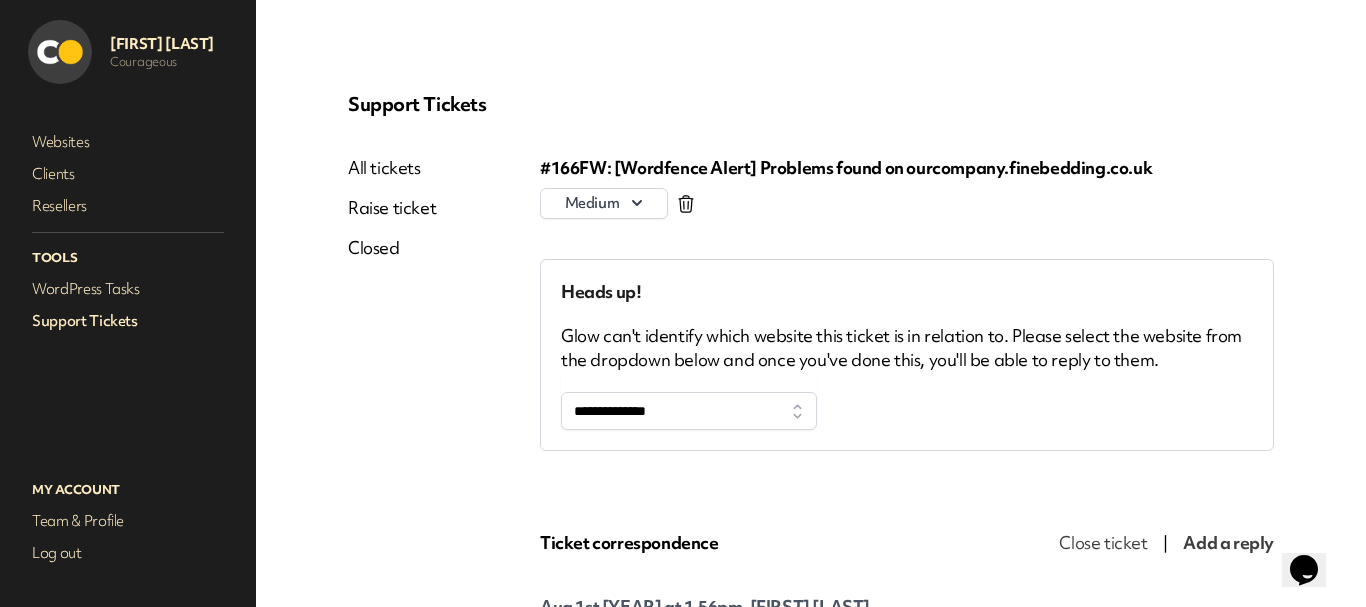 scroll, scrollTop: 0, scrollLeft: 0, axis: both 